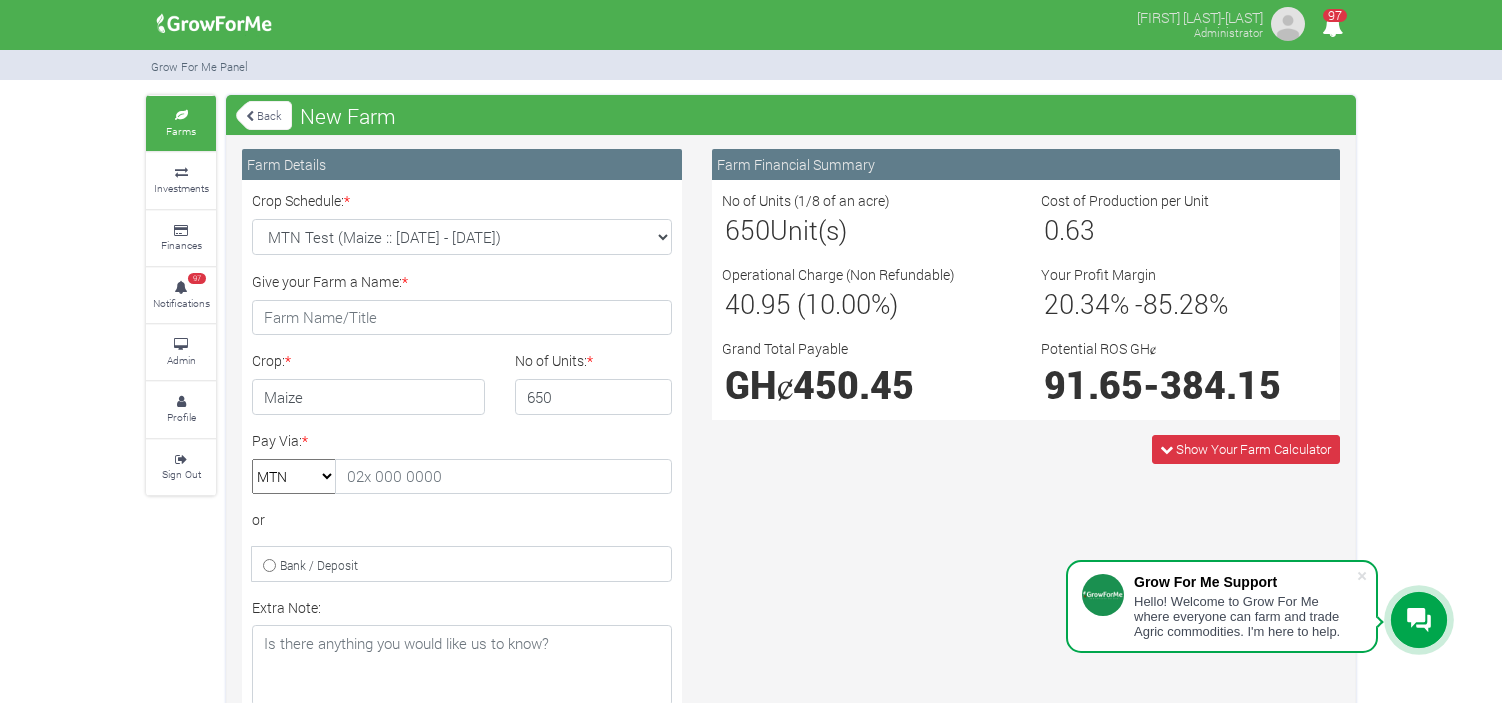 scroll, scrollTop: 0, scrollLeft: 0, axis: both 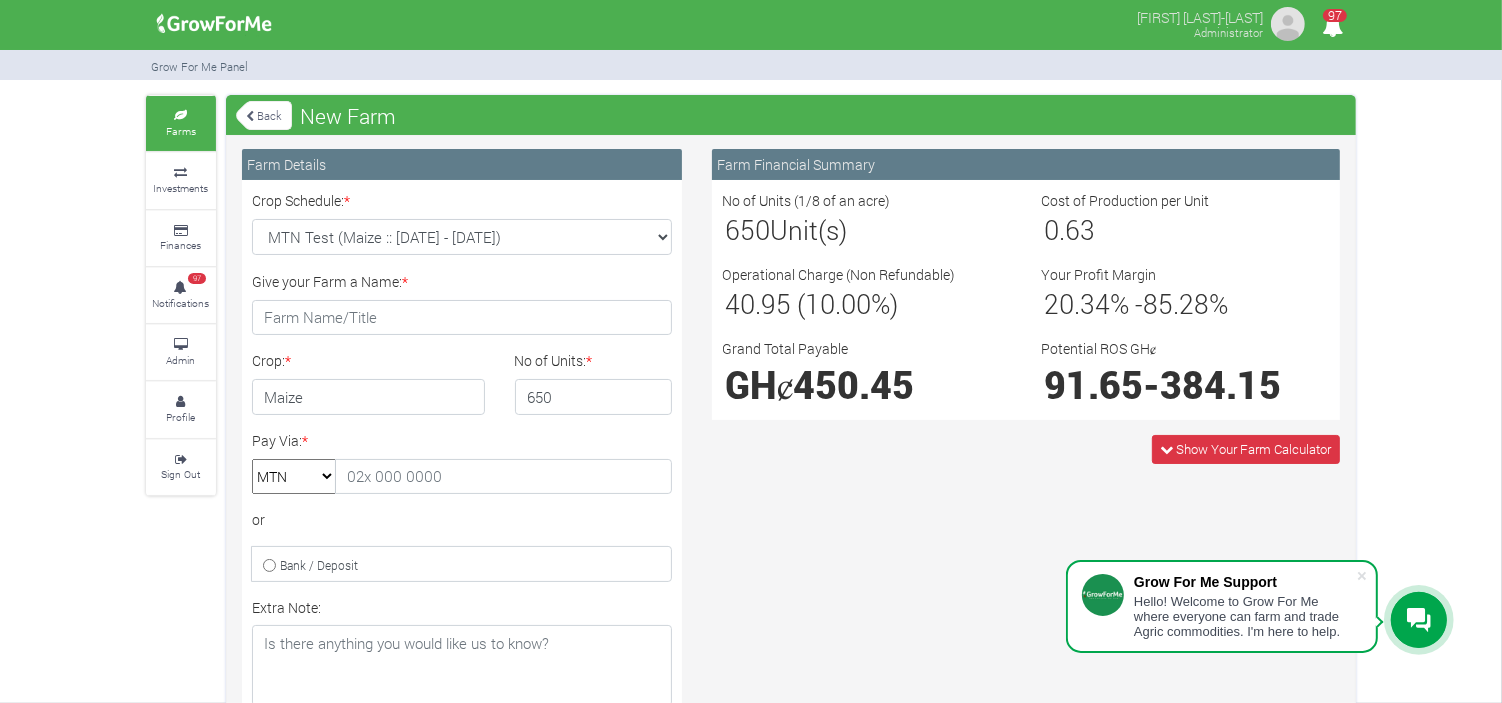 click on "Admin" at bounding box center [181, 352] 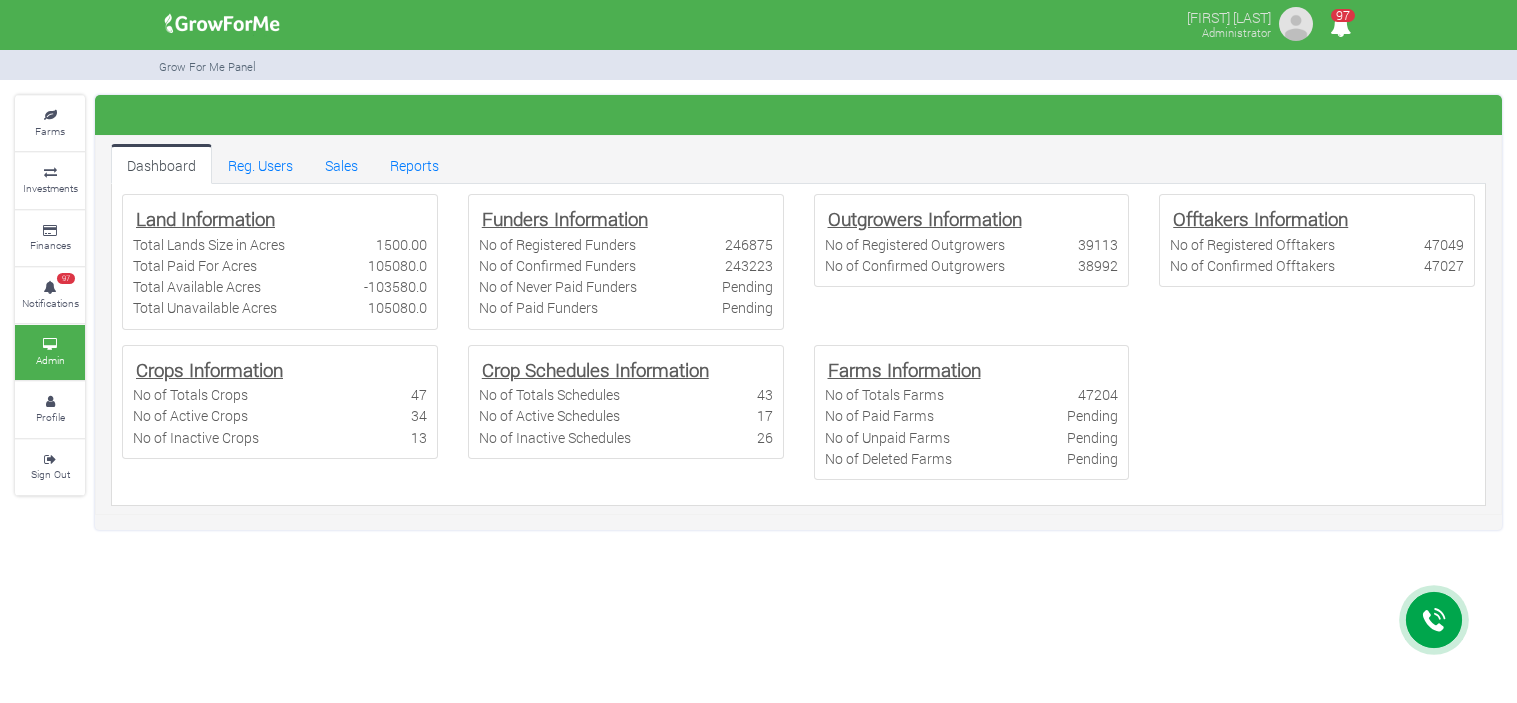 scroll, scrollTop: 0, scrollLeft: 0, axis: both 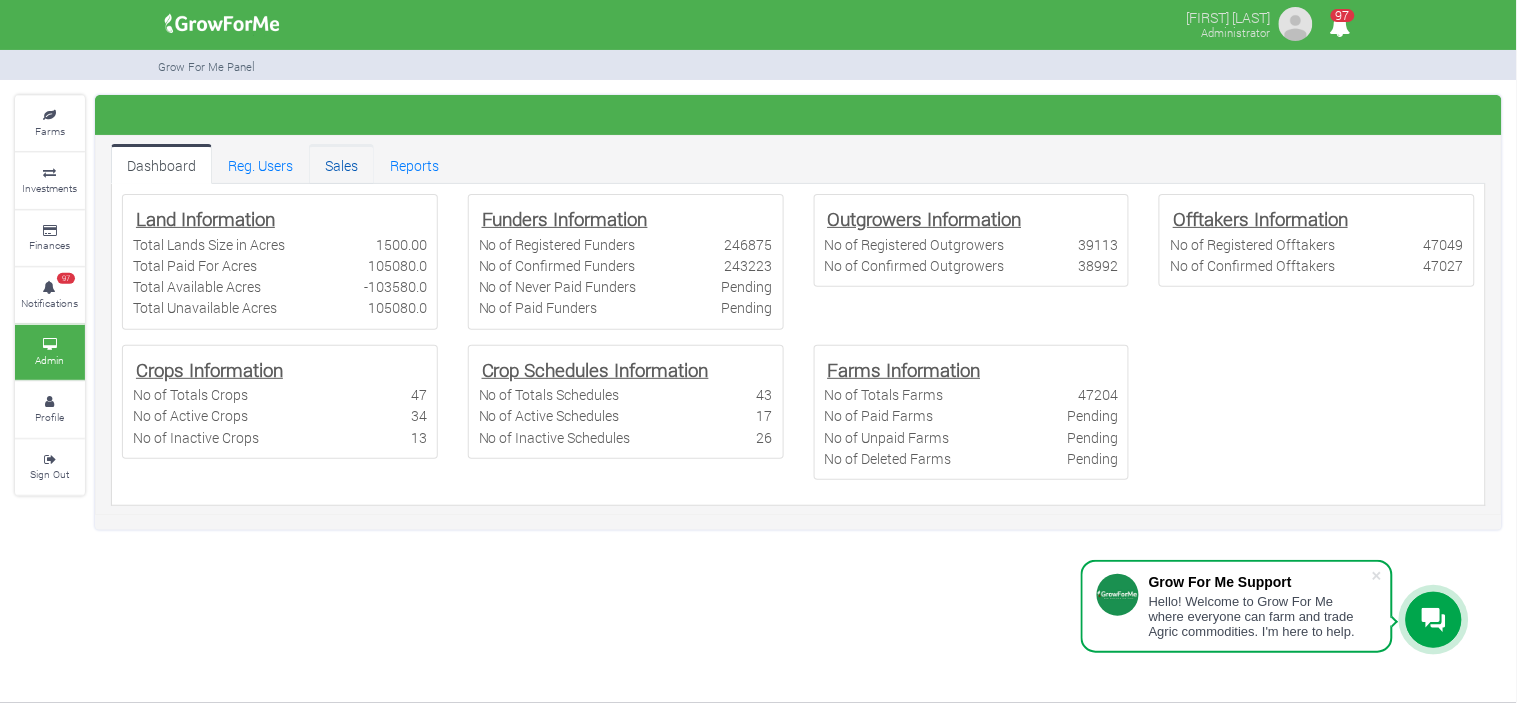 click on "Sales" at bounding box center [341, 164] 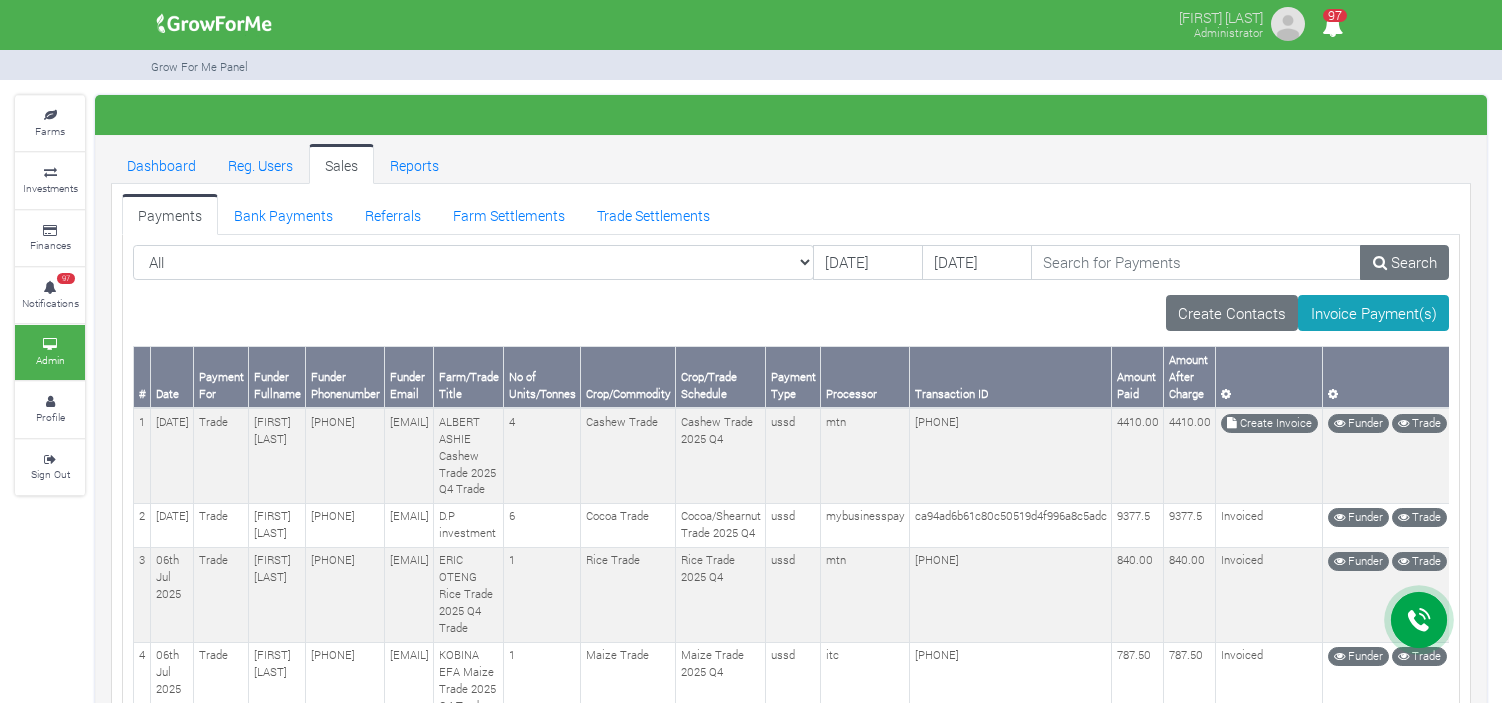 scroll, scrollTop: 0, scrollLeft: 0, axis: both 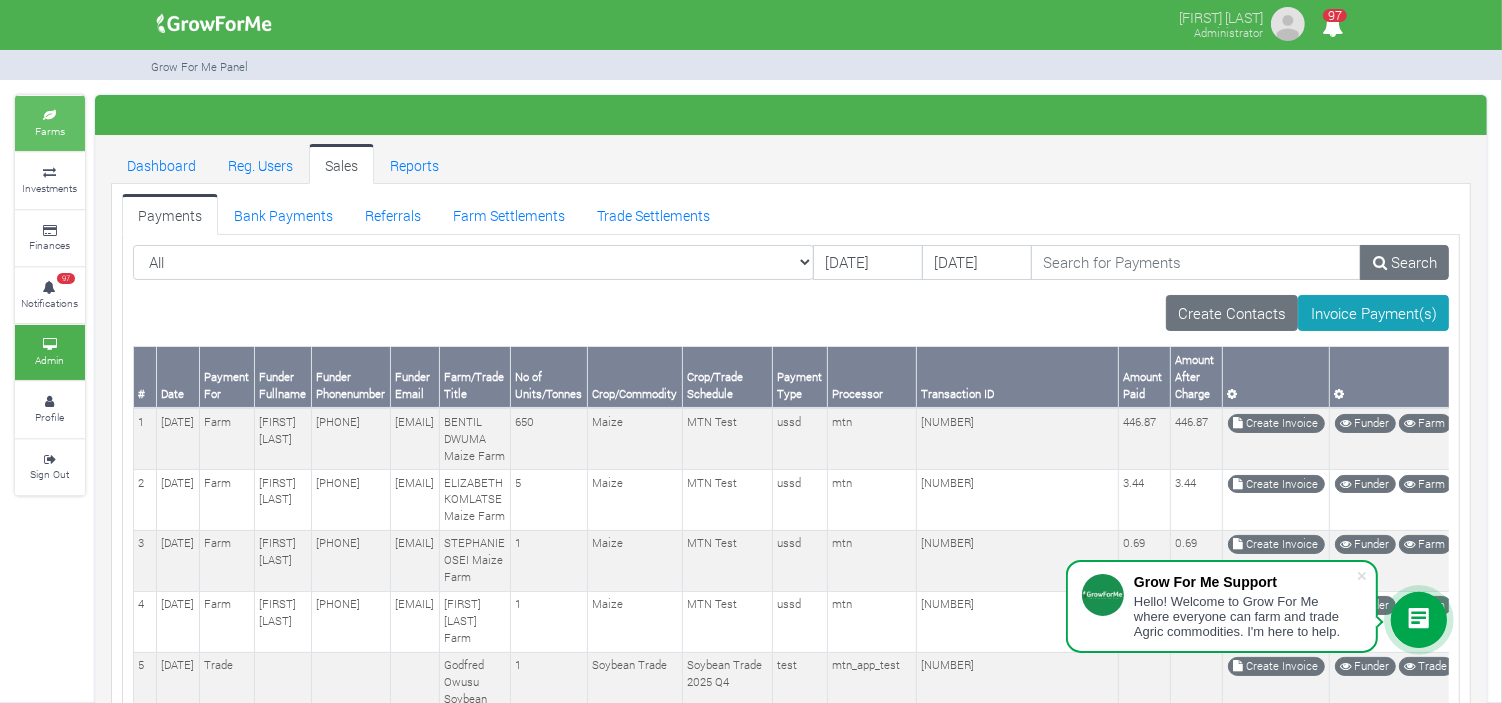 click on "Farms" at bounding box center [50, 131] 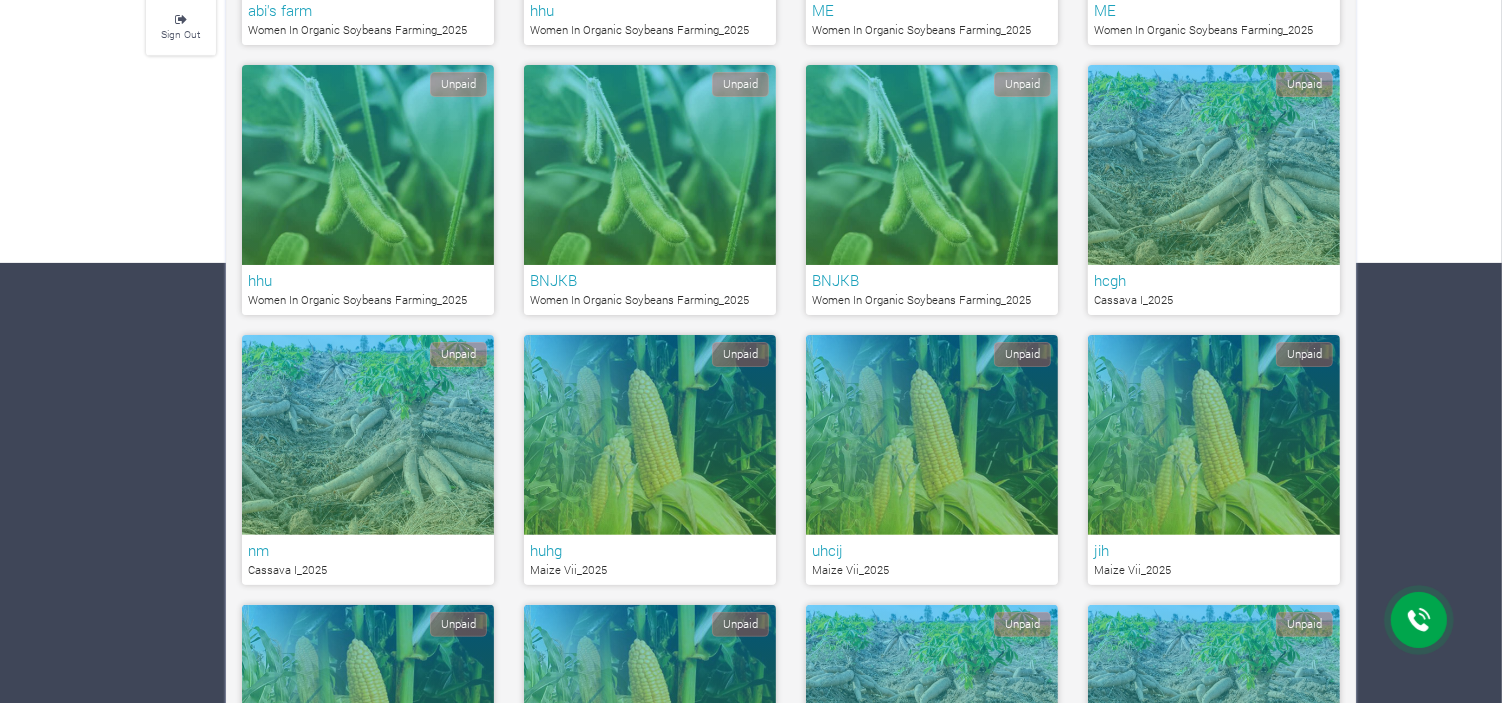 scroll, scrollTop: 0, scrollLeft: 0, axis: both 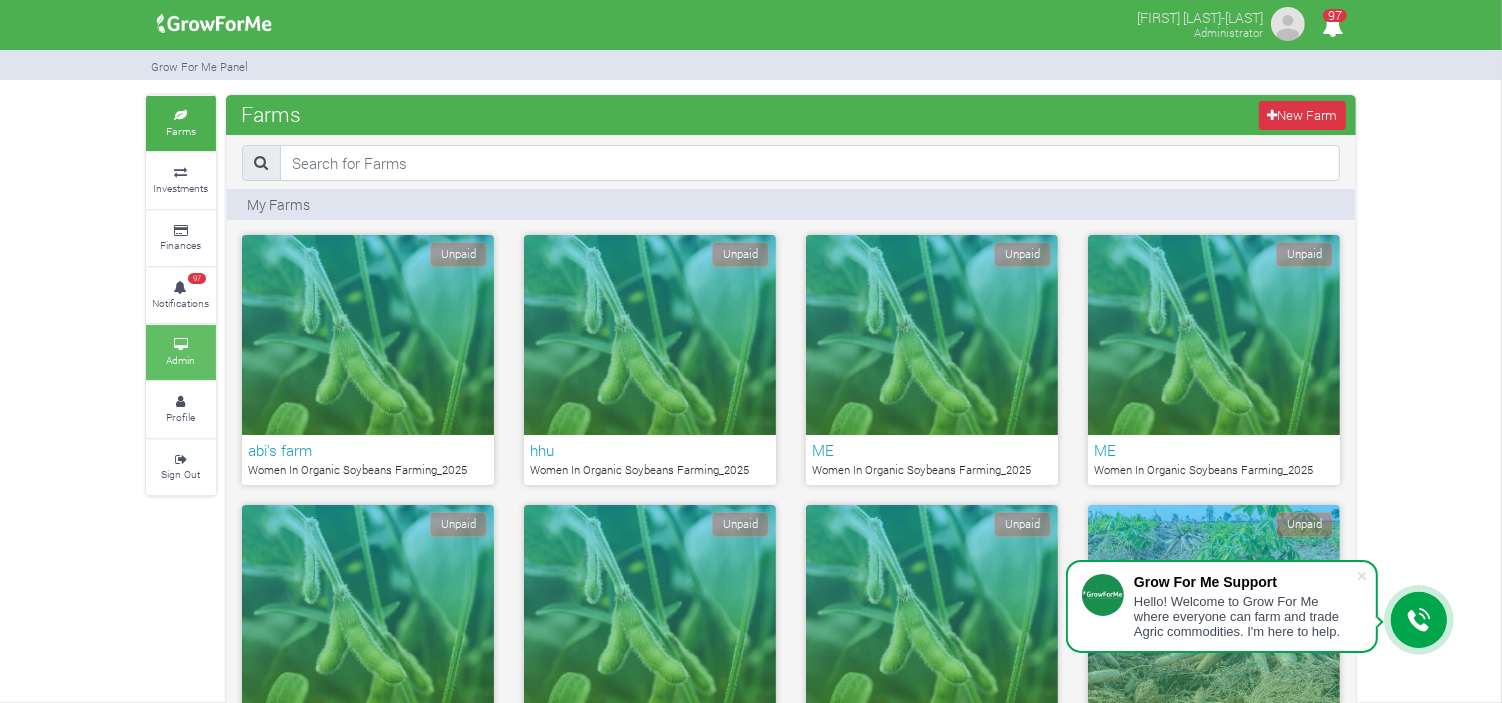 click on "Admin" at bounding box center (181, 352) 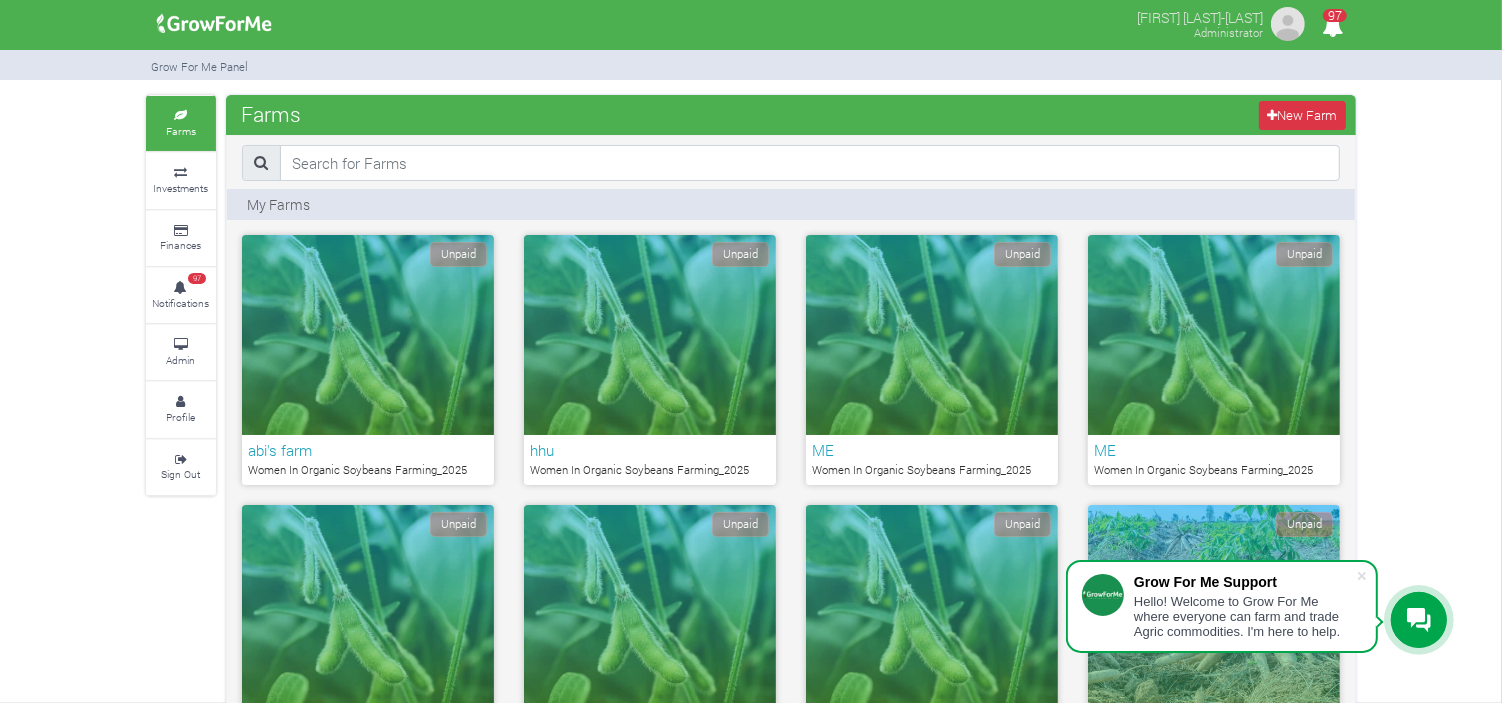 scroll, scrollTop: 71, scrollLeft: 0, axis: vertical 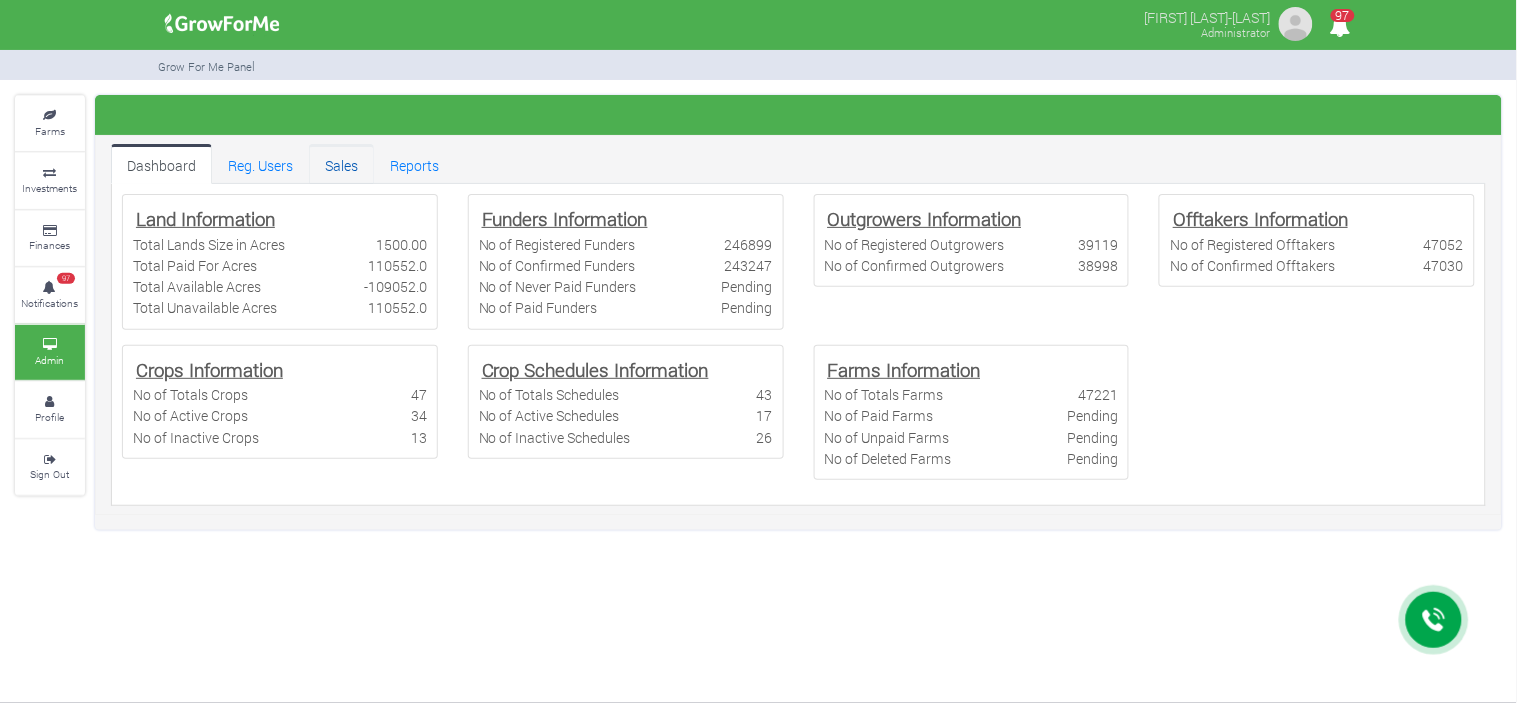 click on "Sales" at bounding box center (341, 164) 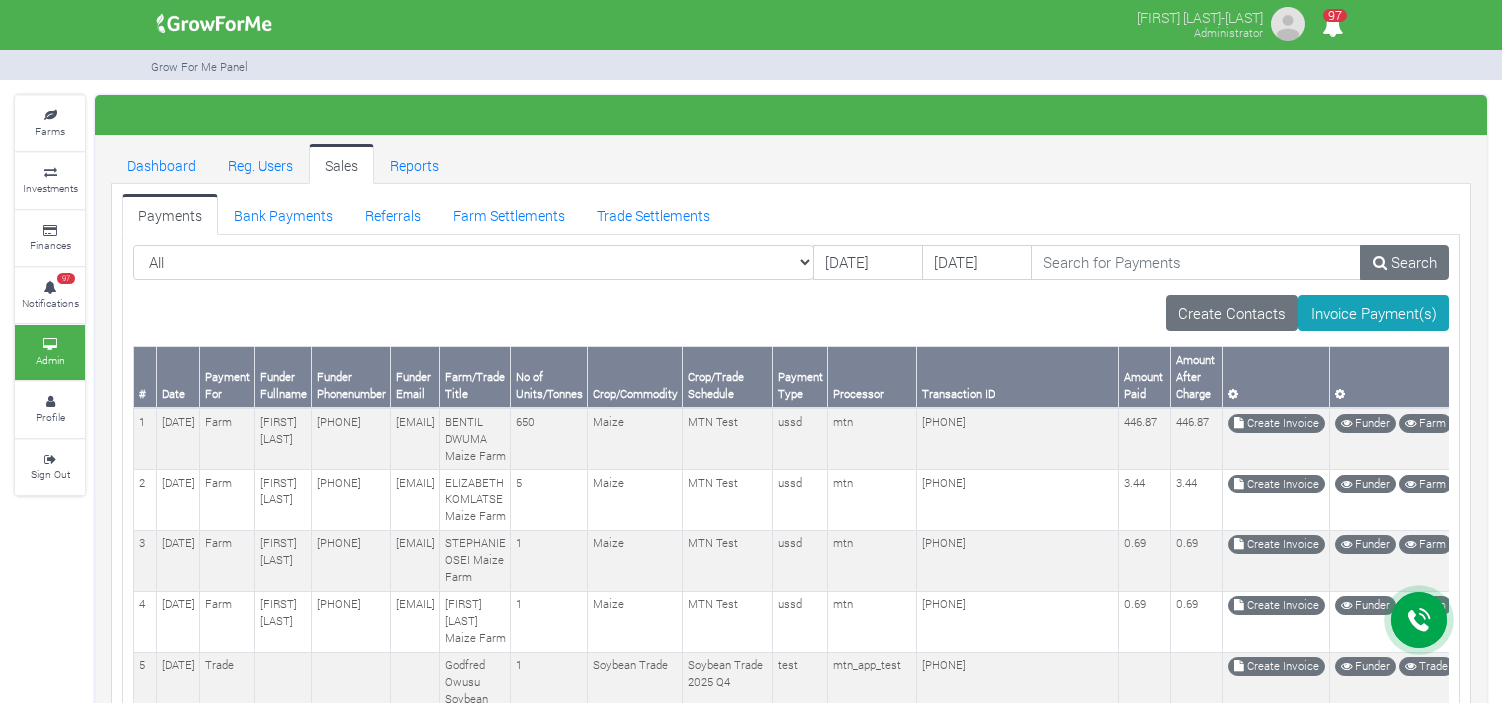 scroll, scrollTop: 0, scrollLeft: 0, axis: both 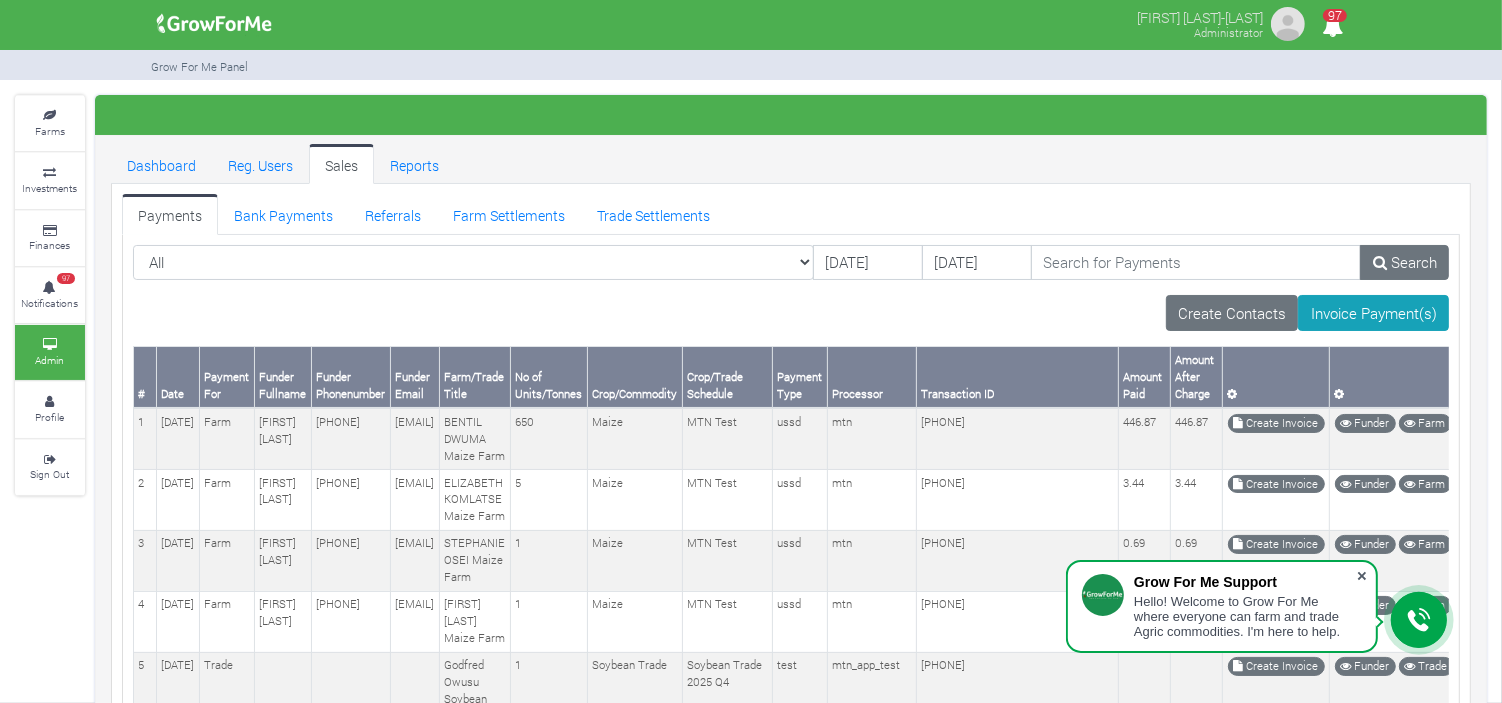 click at bounding box center [1362, 576] 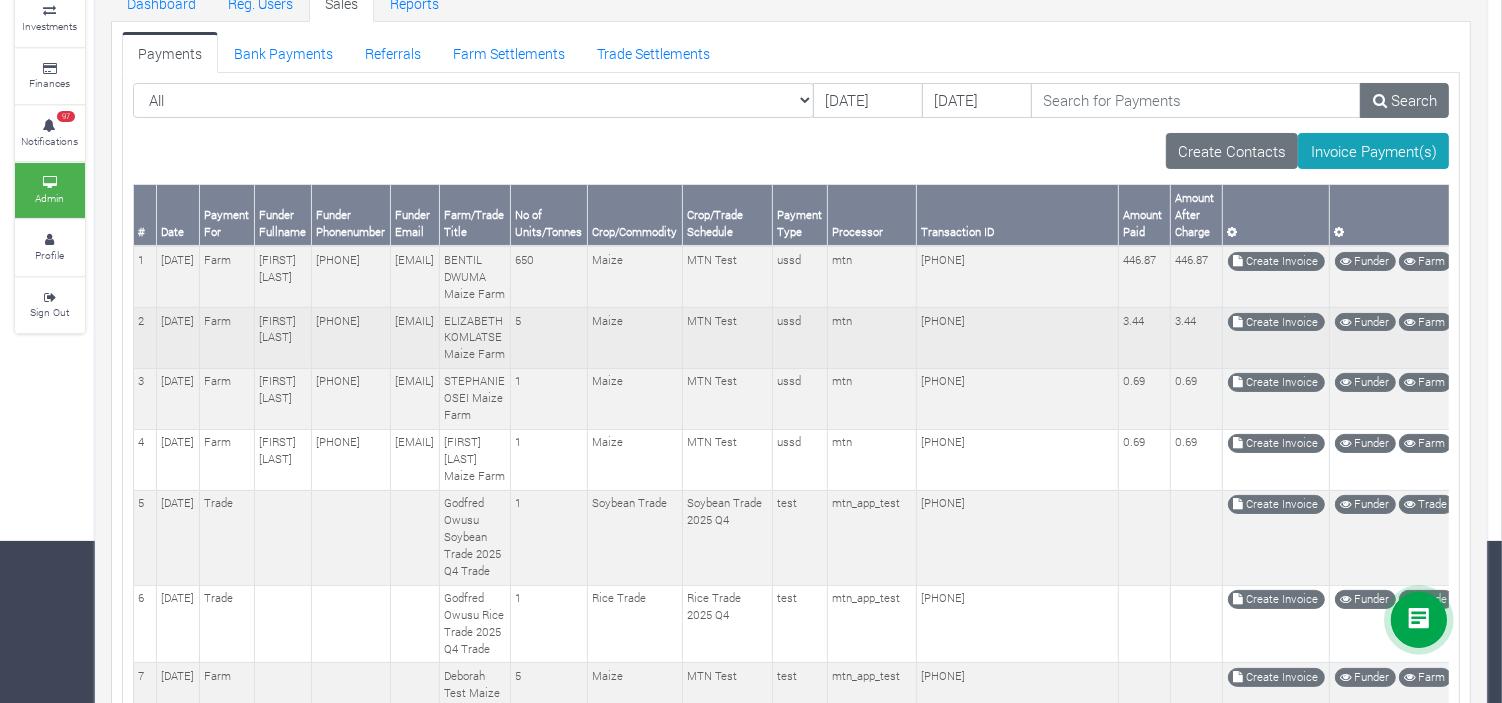 scroll, scrollTop: 0, scrollLeft: 0, axis: both 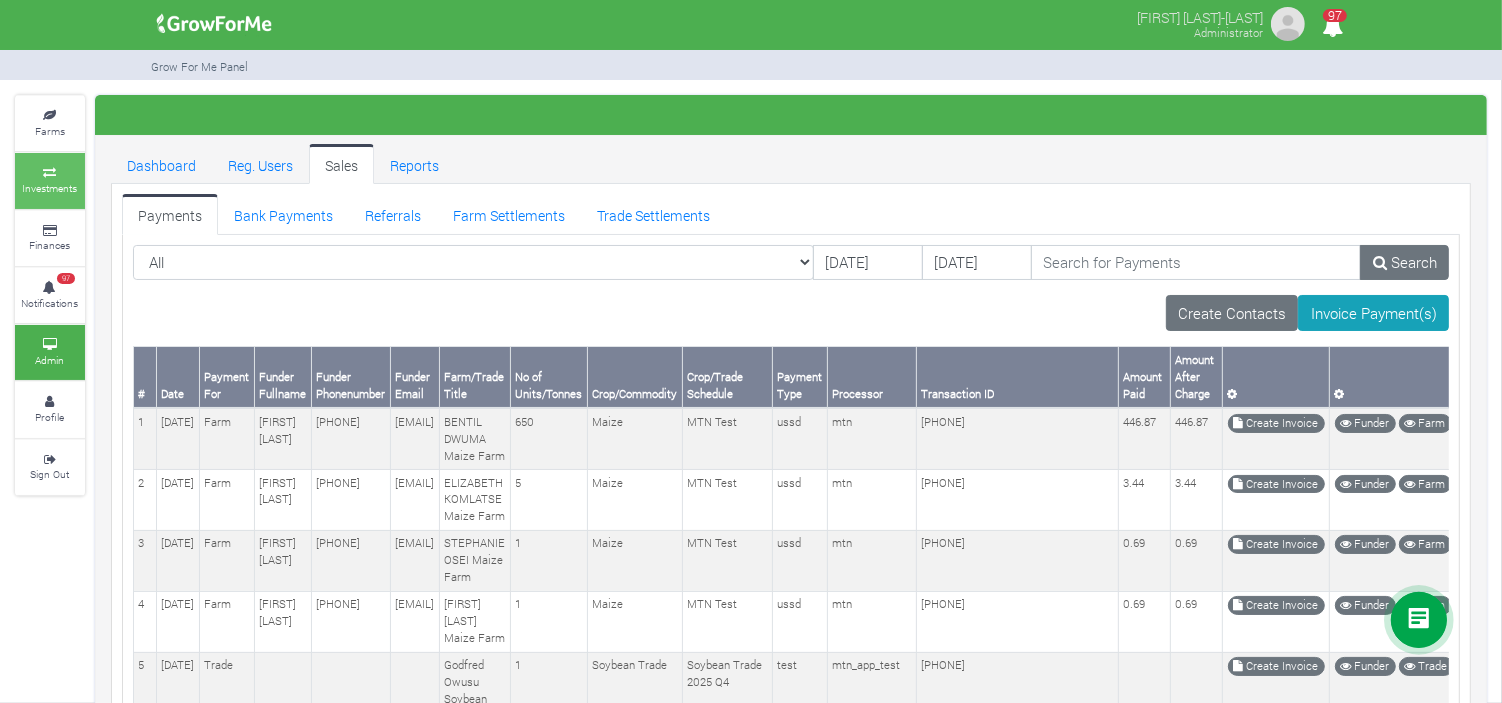 click on "Investments" at bounding box center (50, 180) 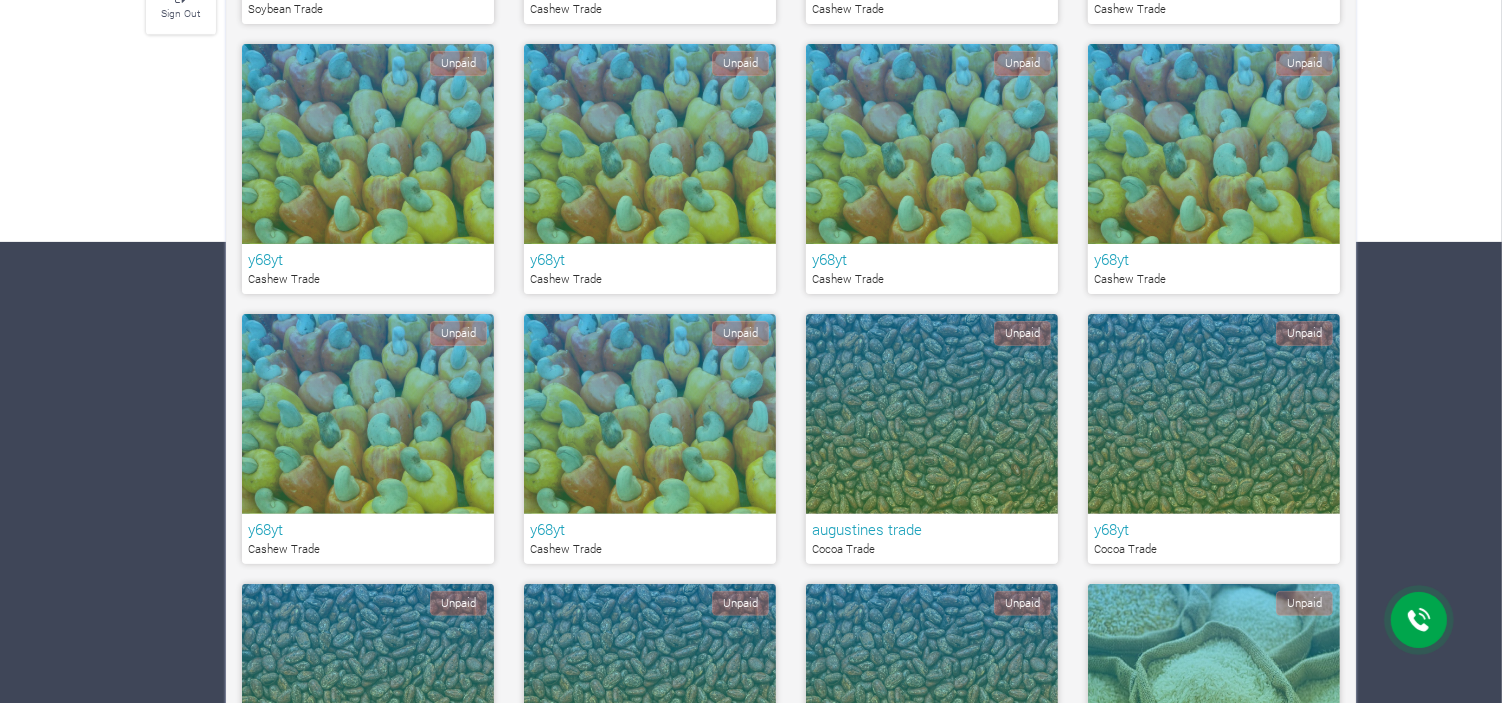 scroll, scrollTop: 0, scrollLeft: 0, axis: both 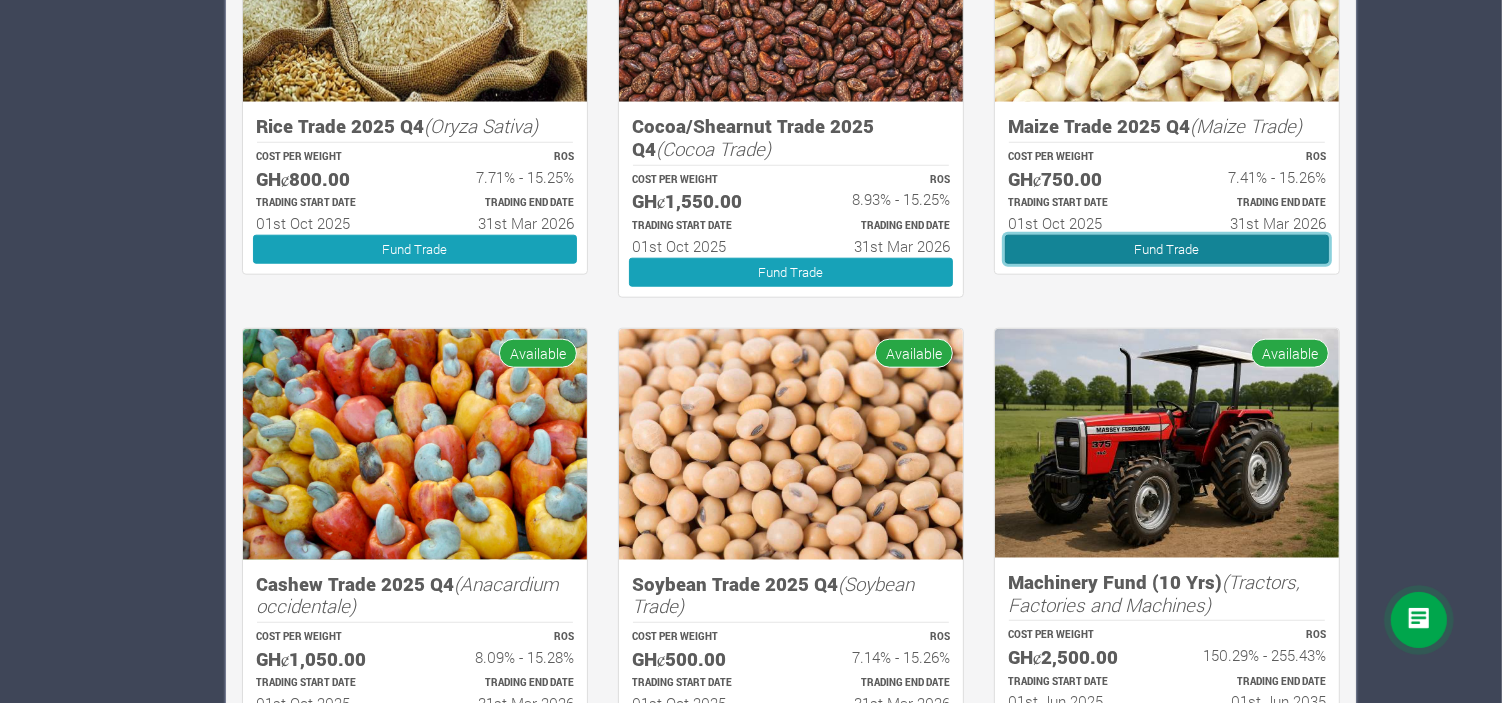 click on "Fund Trade" at bounding box center (1167, 249) 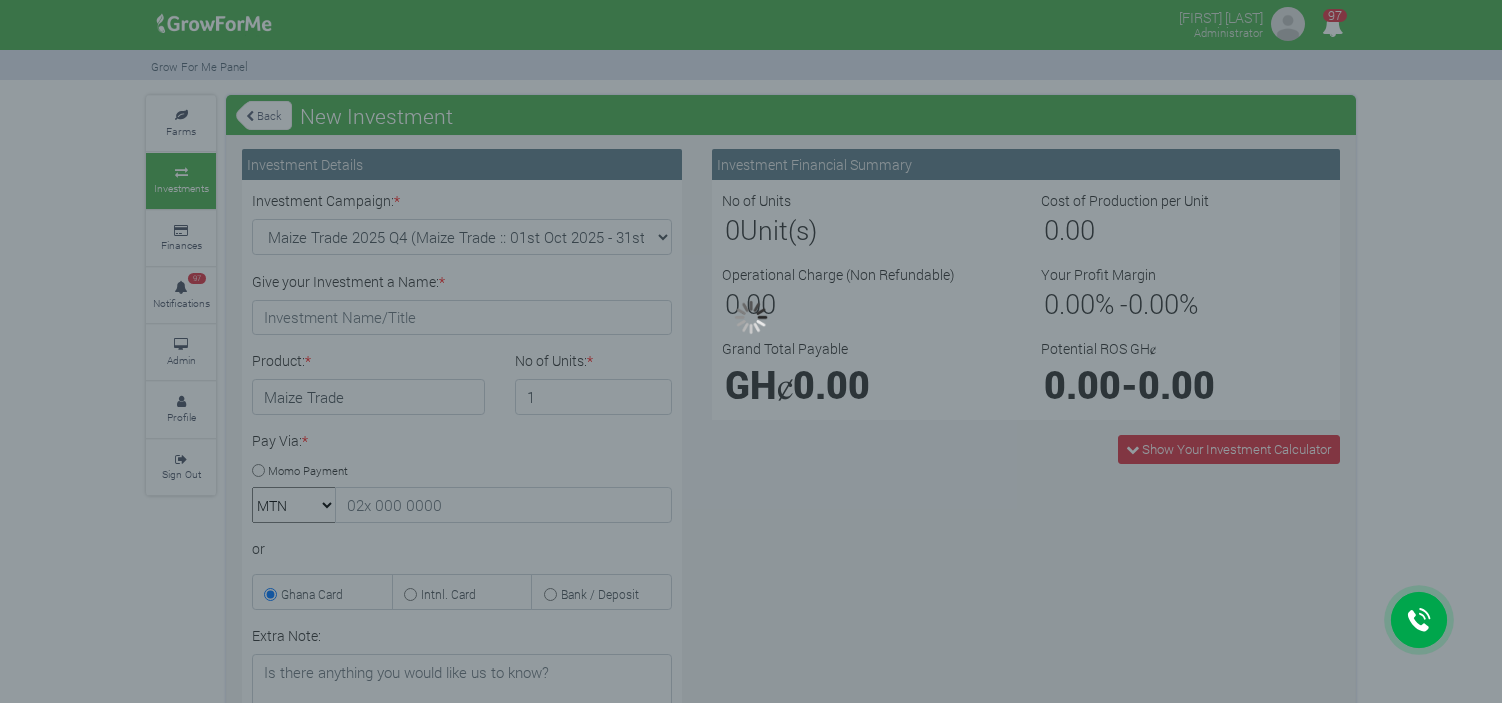 scroll, scrollTop: 0, scrollLeft: 0, axis: both 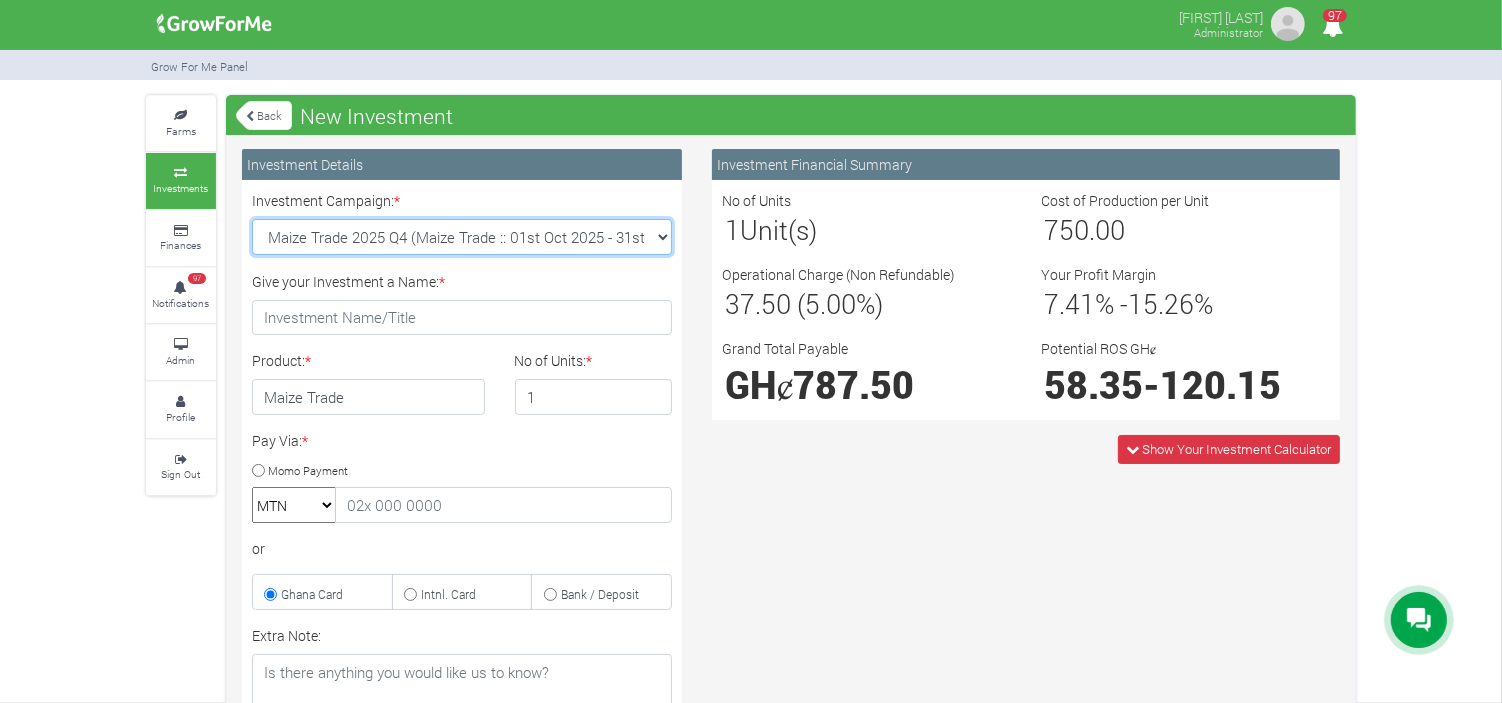 click on "Maize Trade 2025 Q4 (Maize Trade :: 01st Oct 2025 - 31st Mar 2026)
Cashew Trade 2025 Q4 (Cashew Trade :: 01st Oct 2025 - 31st Mar 2026)
Machinery Fund (10 Yrs) (Machinery :: 01st Jun 2025 - 01st Jun 2035)
Soybean Trade 2025 Q4 (Soybean Trade :: 01st Oct 2025 - 31st Mar 2026)" at bounding box center [462, 237] 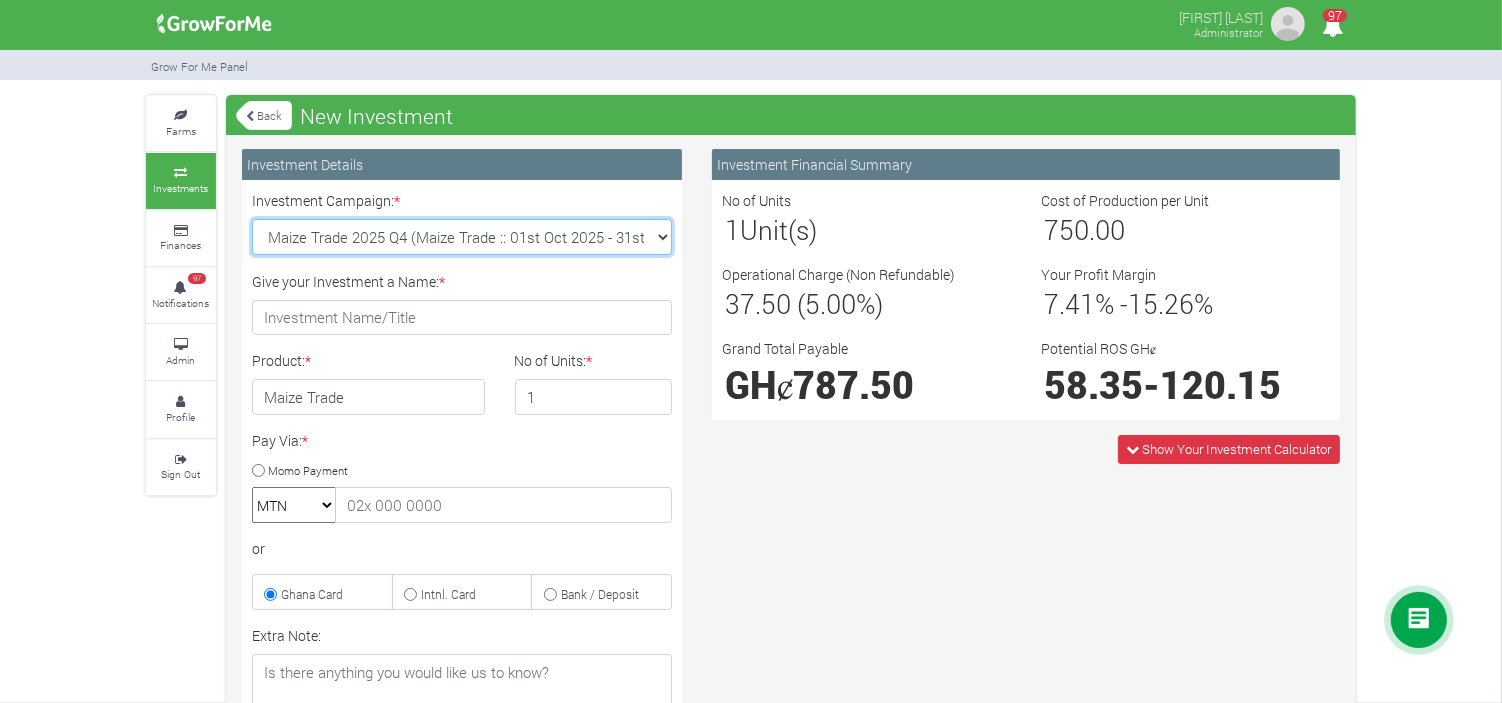 click on "Maize Trade 2025 Q4 (Maize Trade :: 01st Oct 2025 - 31st Mar 2026)
Cashew Trade 2025 Q4 (Cashew Trade :: 01st Oct 2025 - 31st Mar 2026)
Machinery Fund (10 Yrs) (Machinery :: 01st Jun 2025 - 01st Jun 2035)
Soybean Trade 2025 Q4 (Soybean Trade :: 01st Oct 2025 - 31st Mar 2026)" at bounding box center [462, 237] 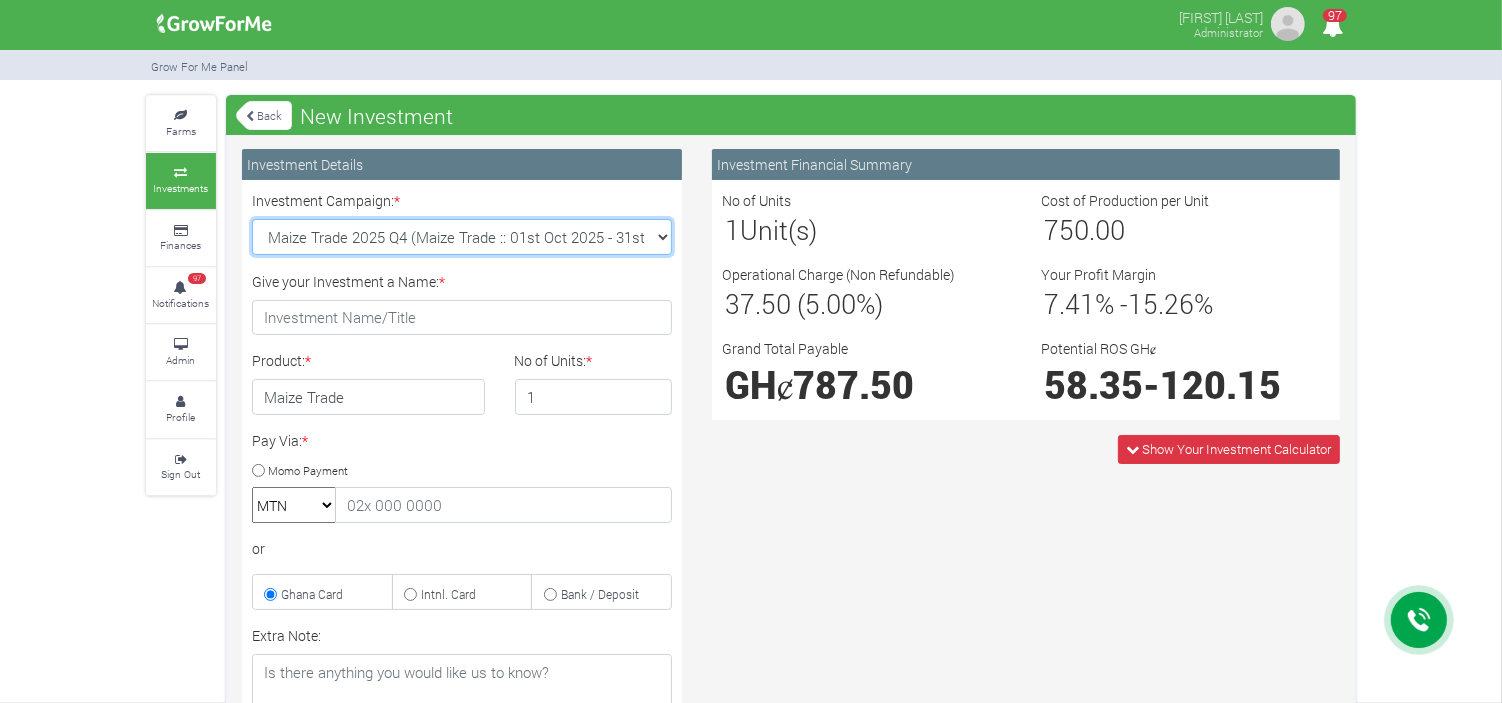 select on "31" 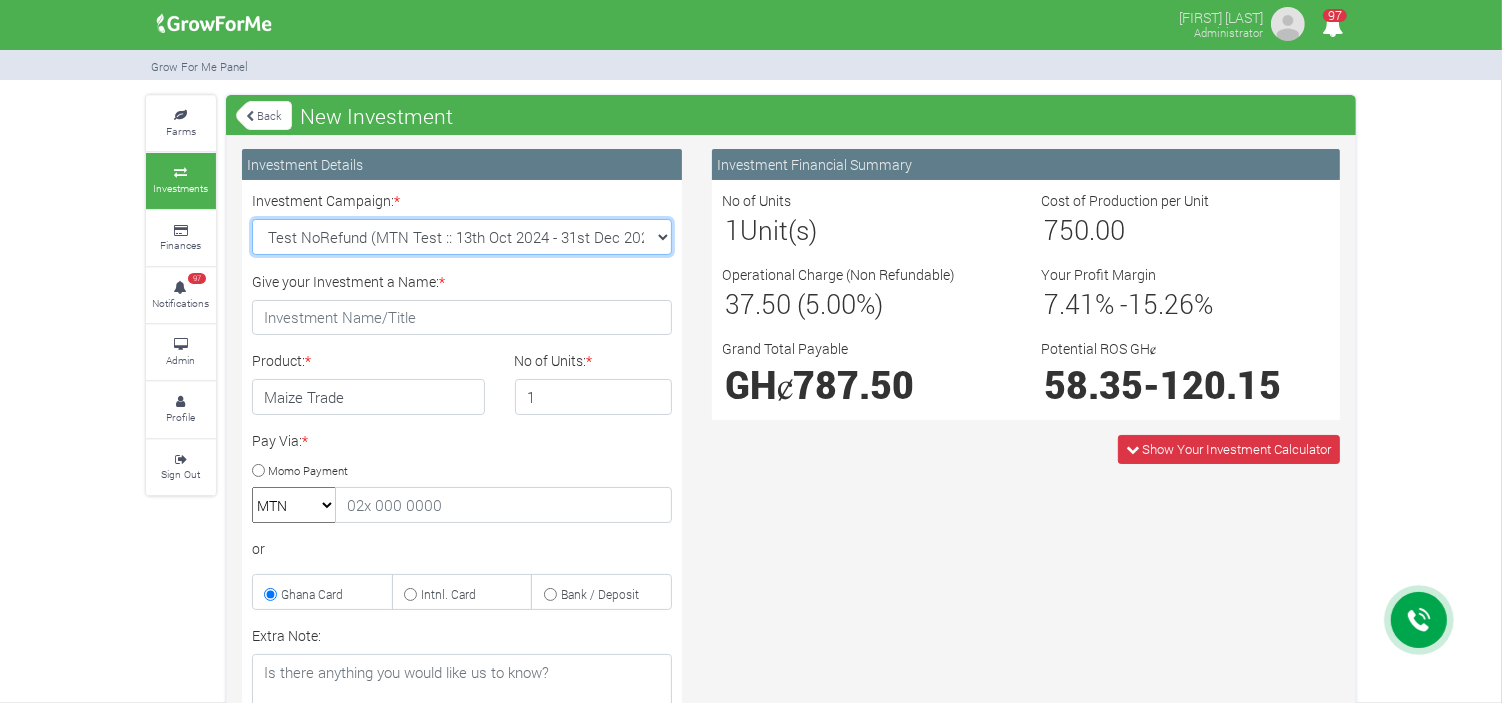 click on "Maize Trade 2025 Q4 (Maize Trade :: 01st Oct 2025 - 31st Mar 2026)
Cashew Trade 2025 Q4 (Cashew Trade :: 01st Oct 2025 - 31st Mar 2026)
Machinery Fund (10 Yrs) (Machinery :: 01st Jun 2025 - 01st Jun 2035)
Soybean Trade 2025 Q4 (Soybean Trade :: 01st Oct 2025 - 31st Mar 2026)" at bounding box center (462, 237) 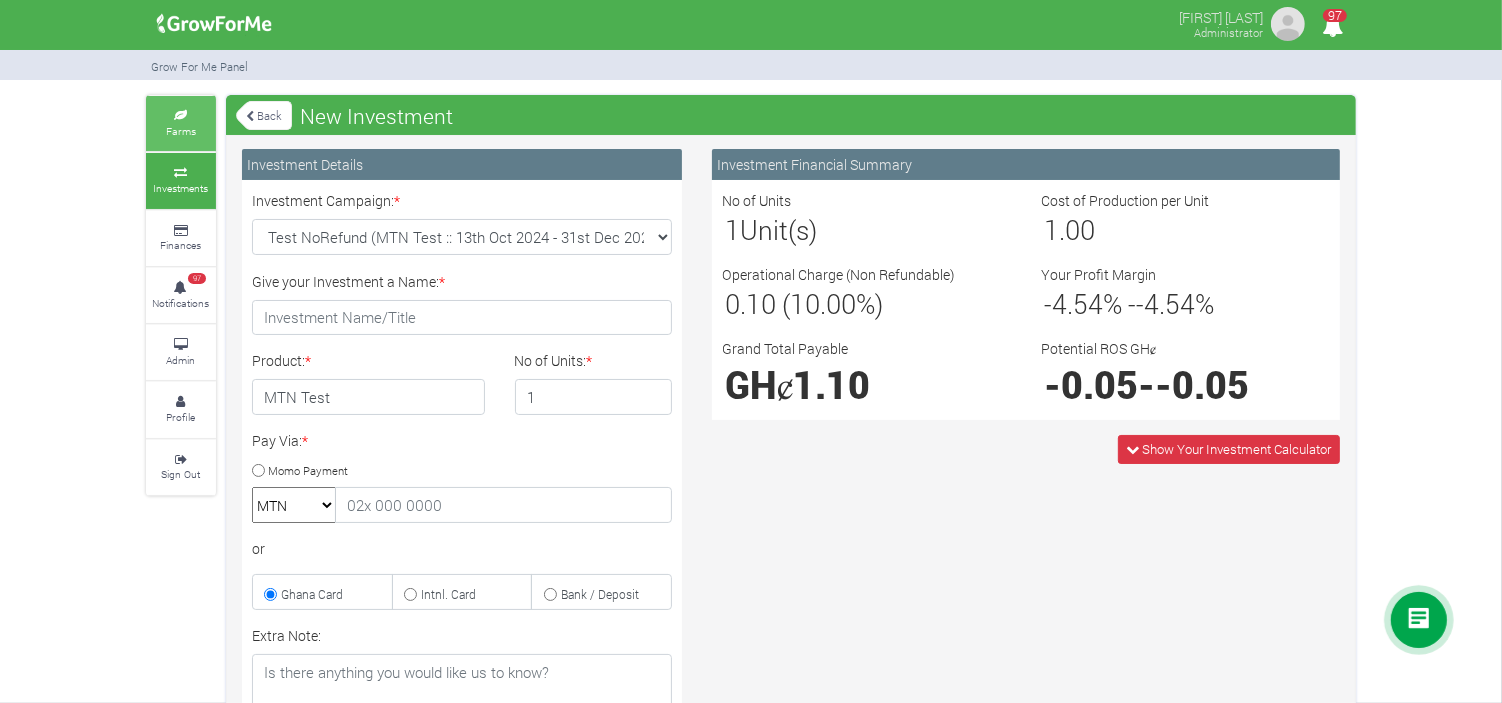 click on "Farms" at bounding box center [181, 123] 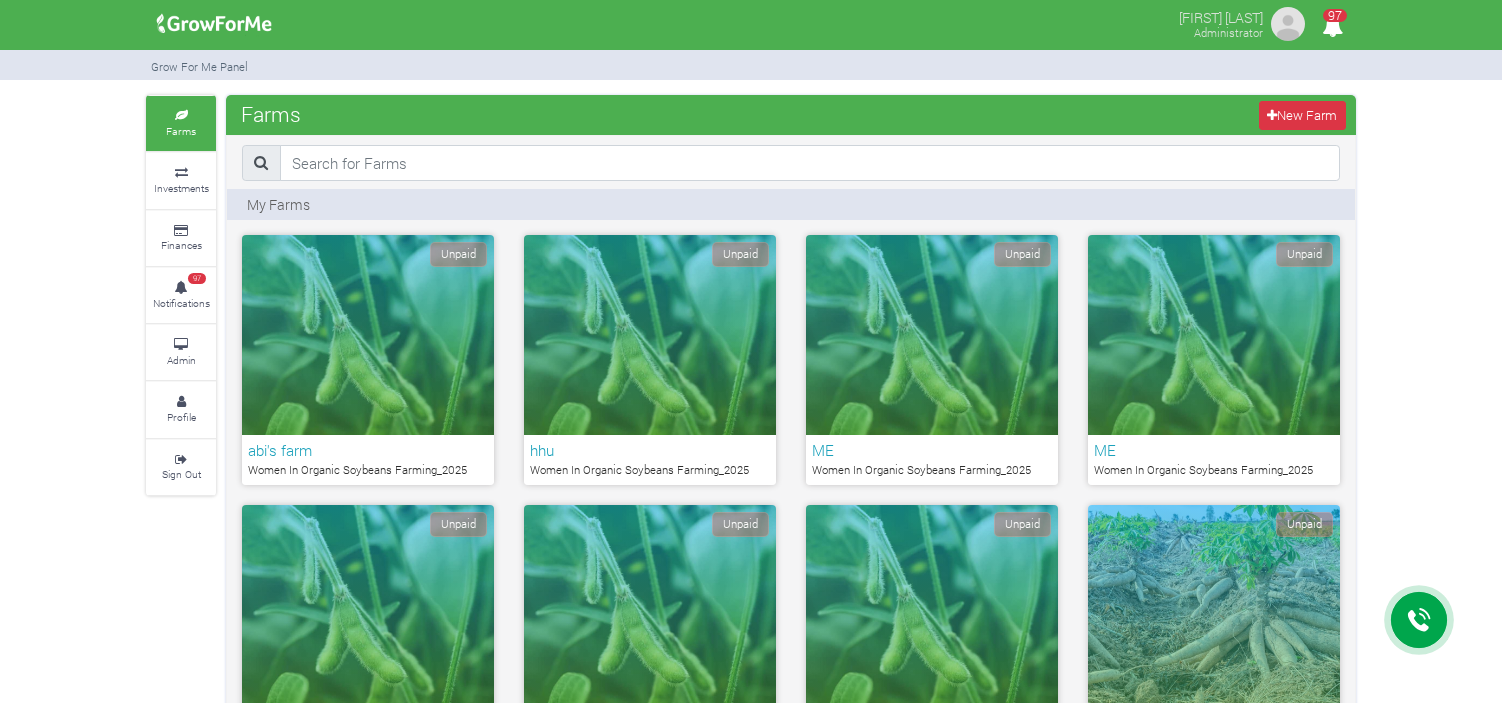 scroll, scrollTop: 0, scrollLeft: 0, axis: both 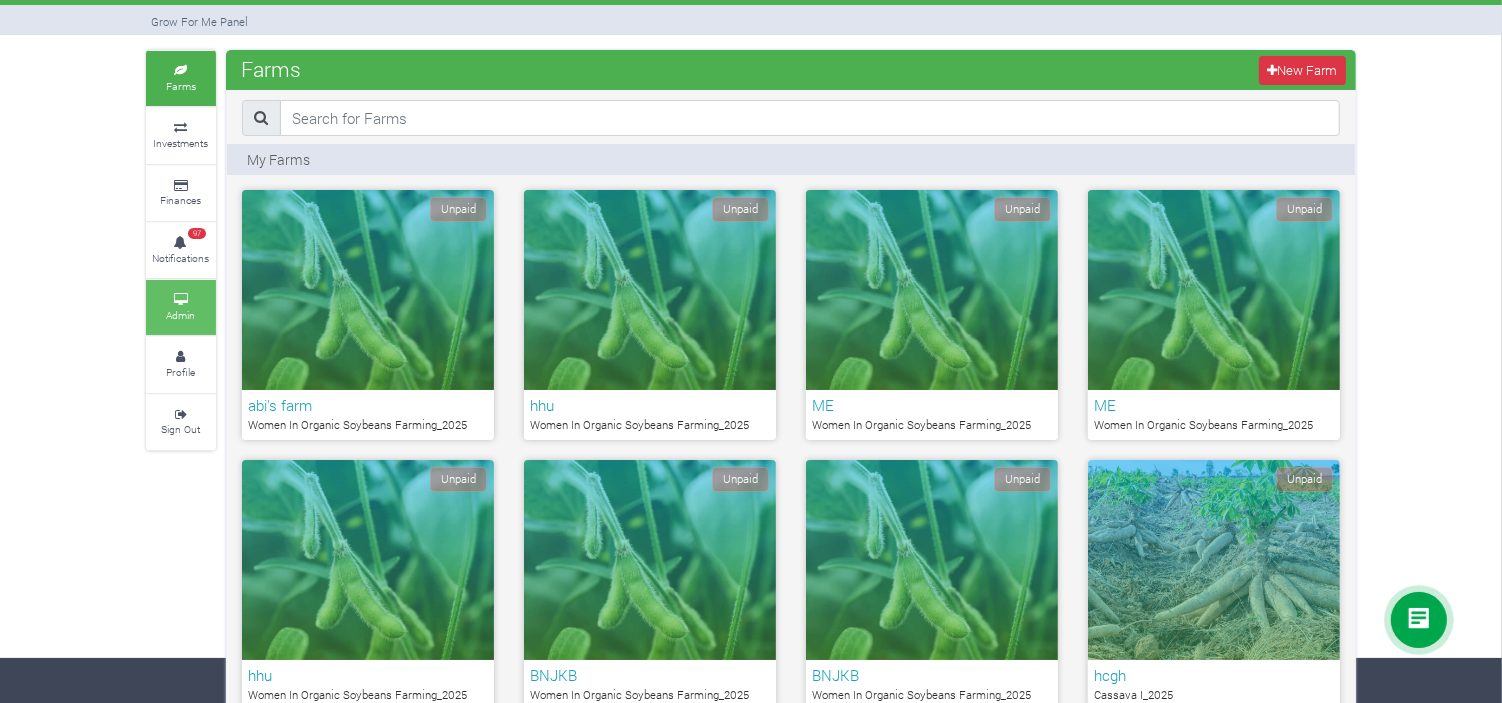click at bounding box center [181, 300] 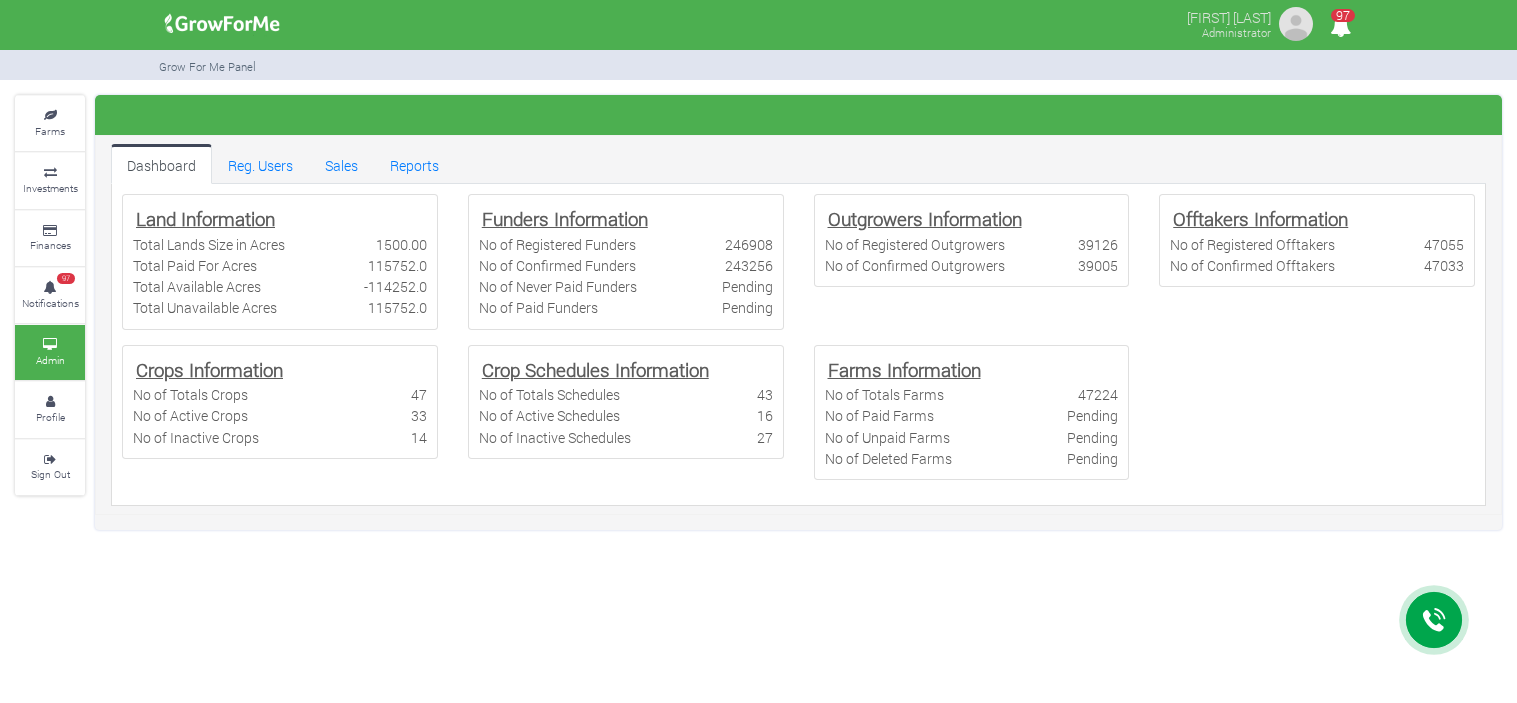scroll, scrollTop: 0, scrollLeft: 0, axis: both 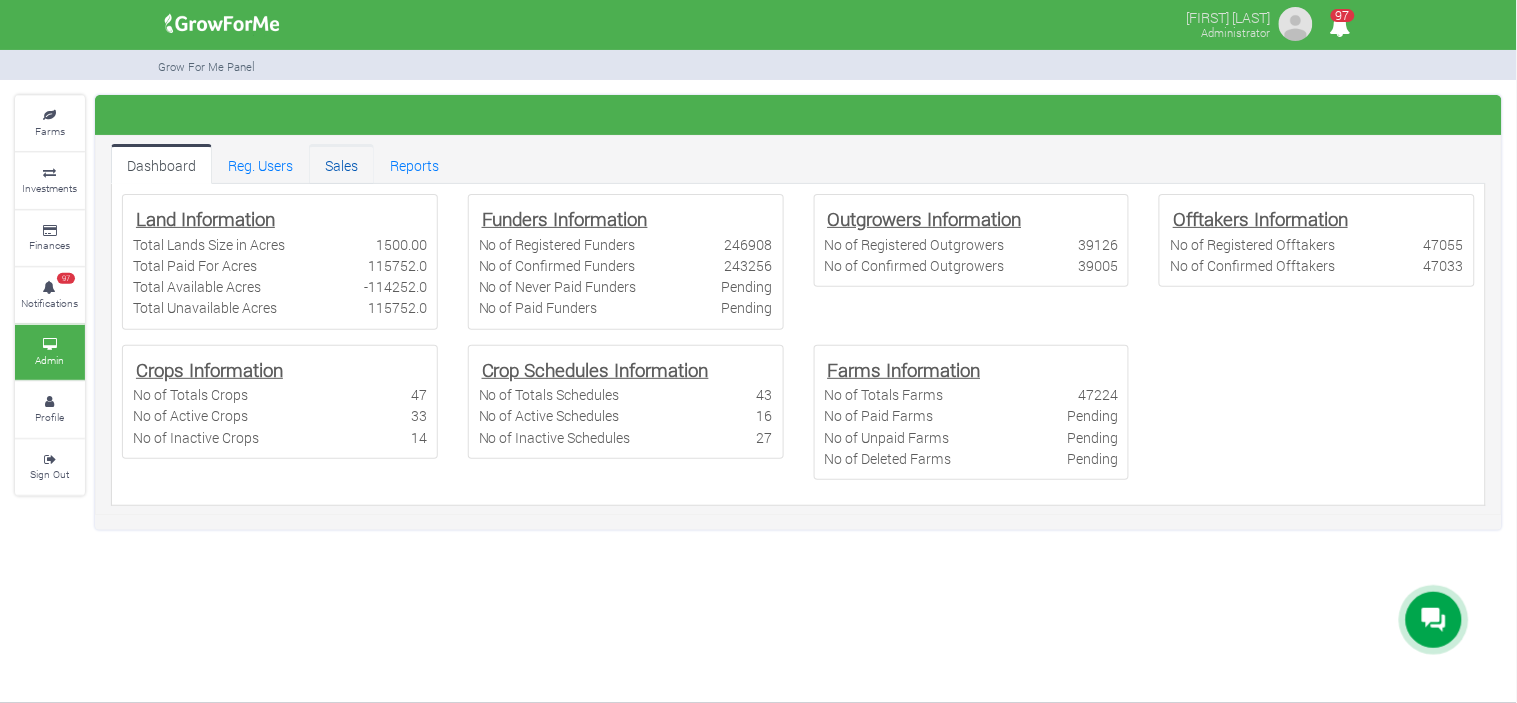 click on "Sales" at bounding box center (341, 164) 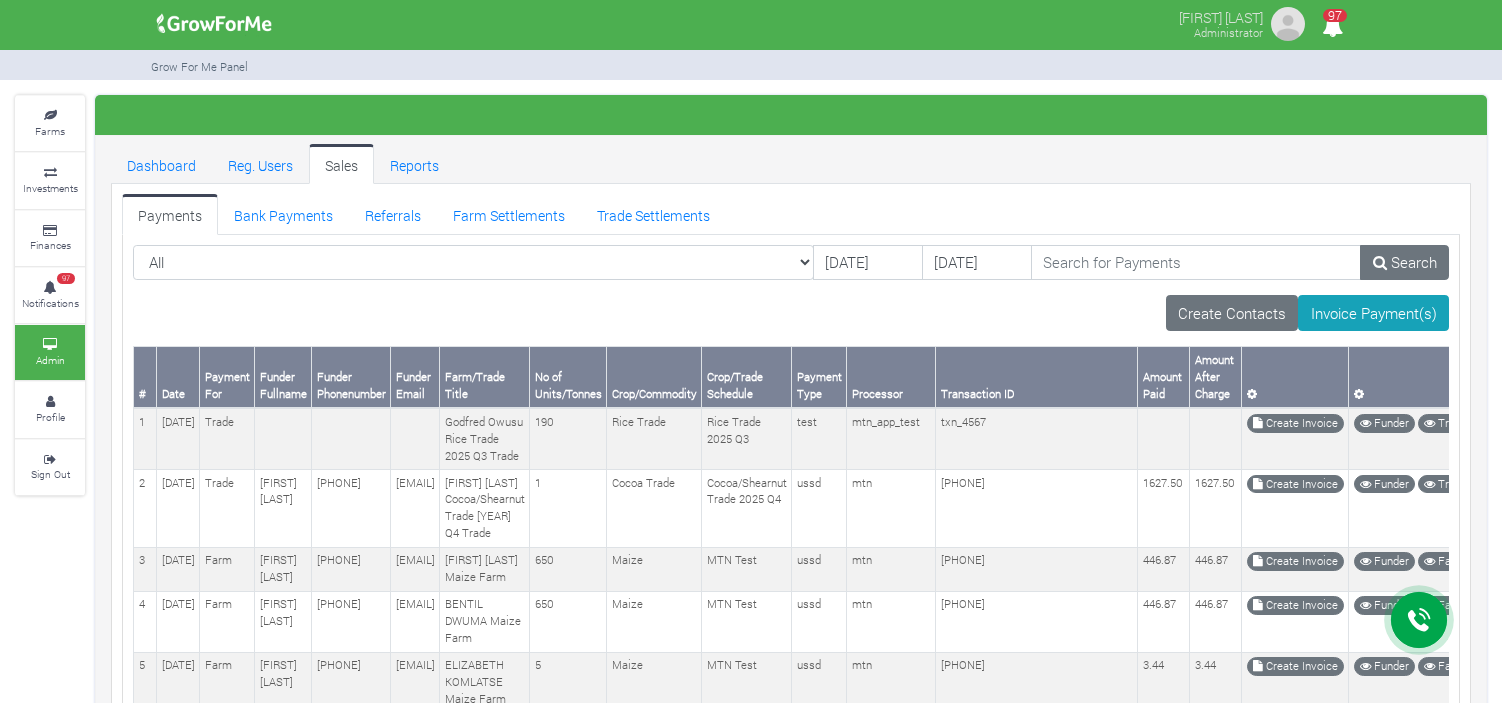 scroll, scrollTop: 0, scrollLeft: 0, axis: both 